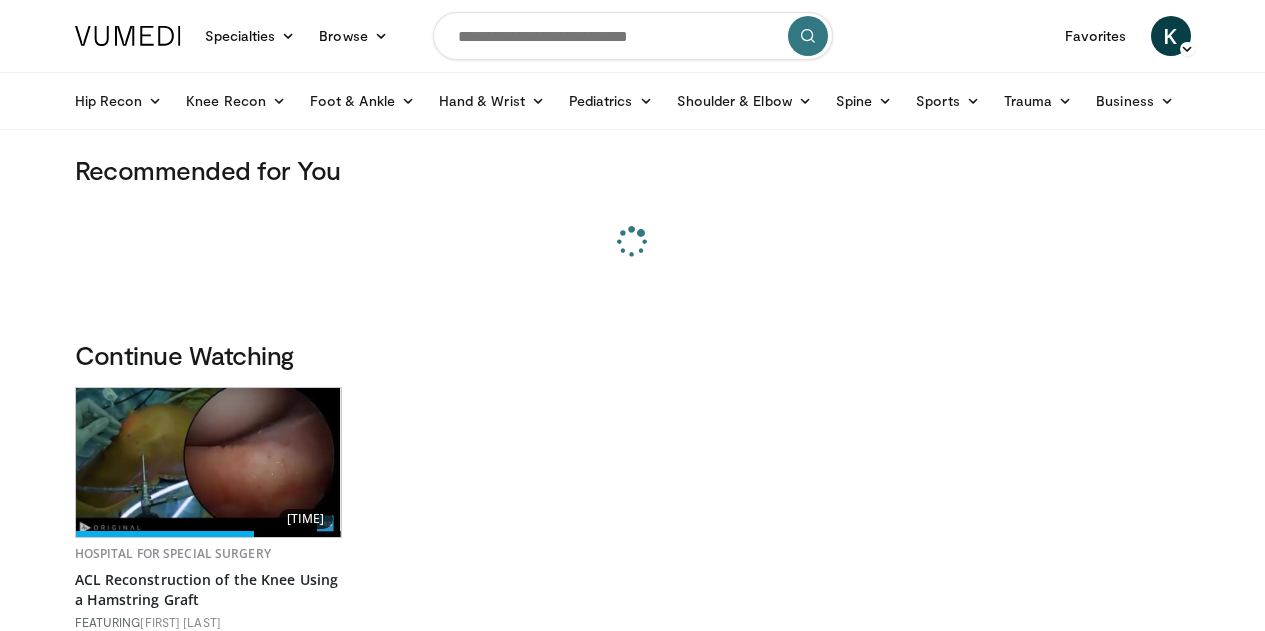 scroll, scrollTop: 0, scrollLeft: 0, axis: both 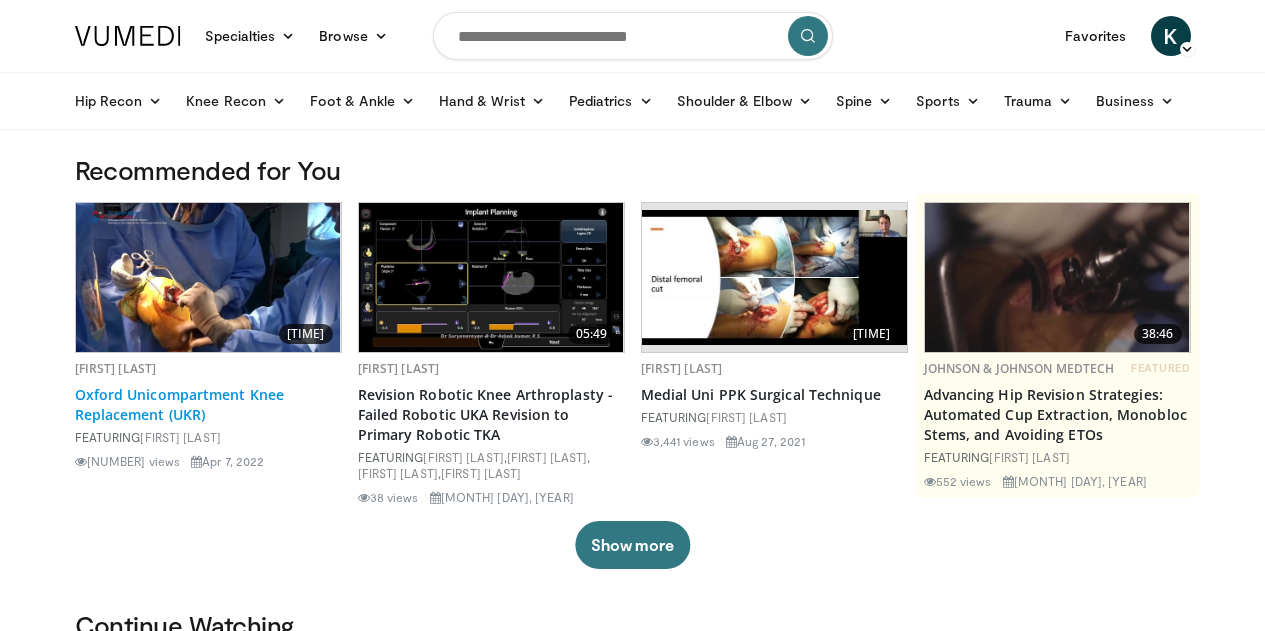 click on "Oxford Unicompartment Knee Replacement (UKR)" at bounding box center (208, 405) 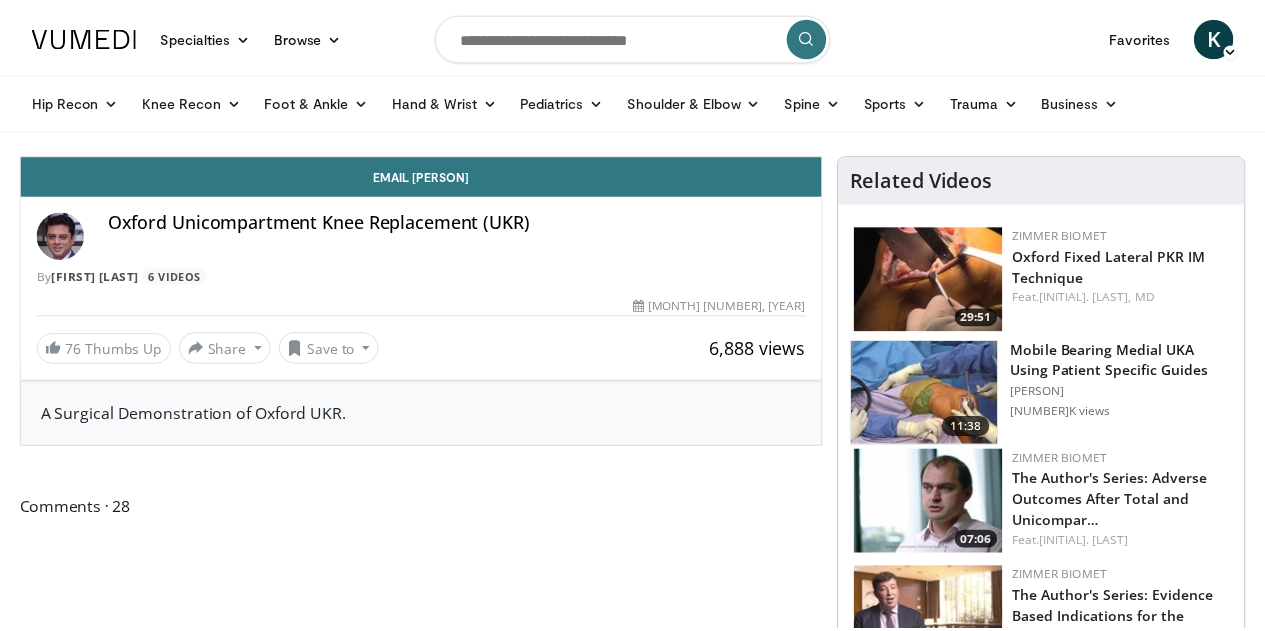 scroll, scrollTop: 0, scrollLeft: 0, axis: both 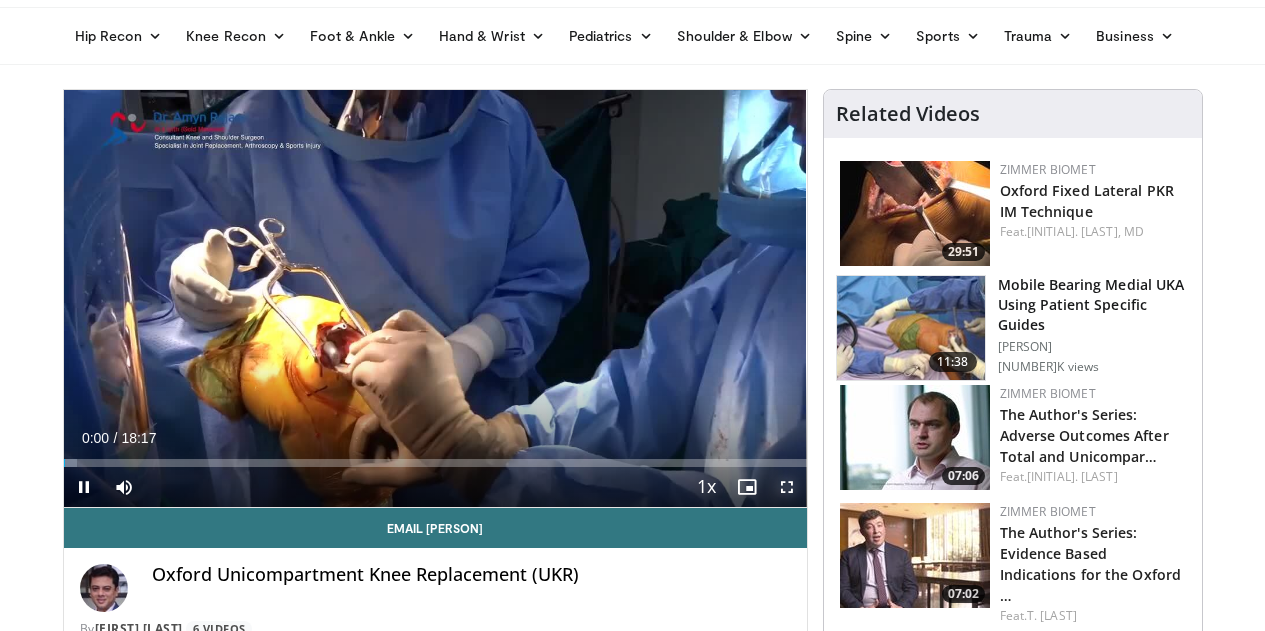 click at bounding box center (787, 487) 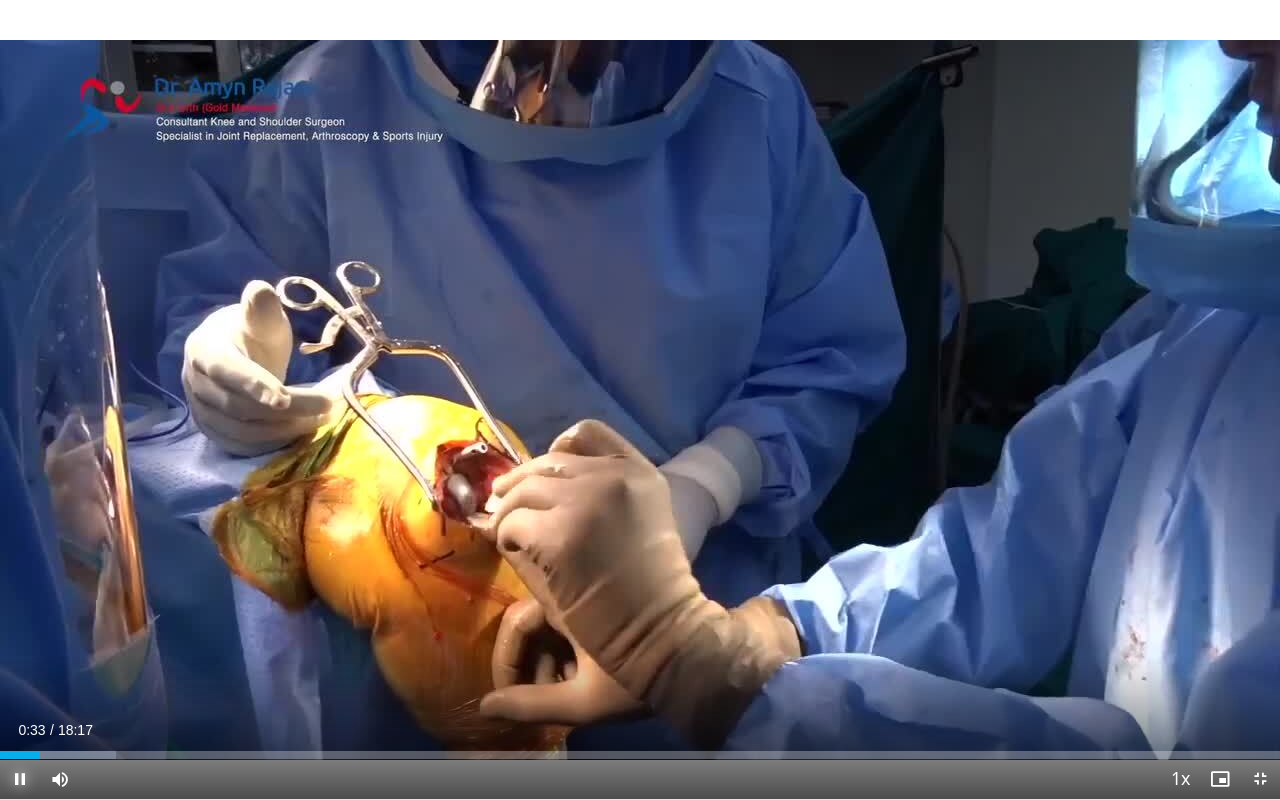 click at bounding box center [20, 779] 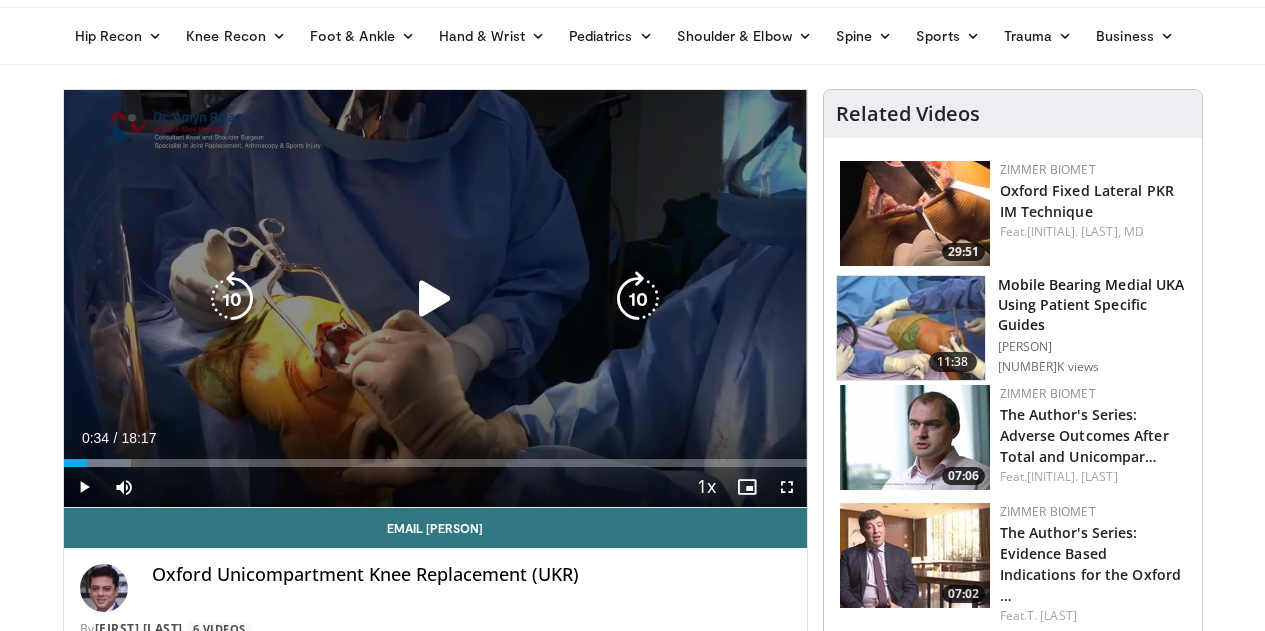 click on "10 seconds
Tap to unmute" at bounding box center [435, 298] 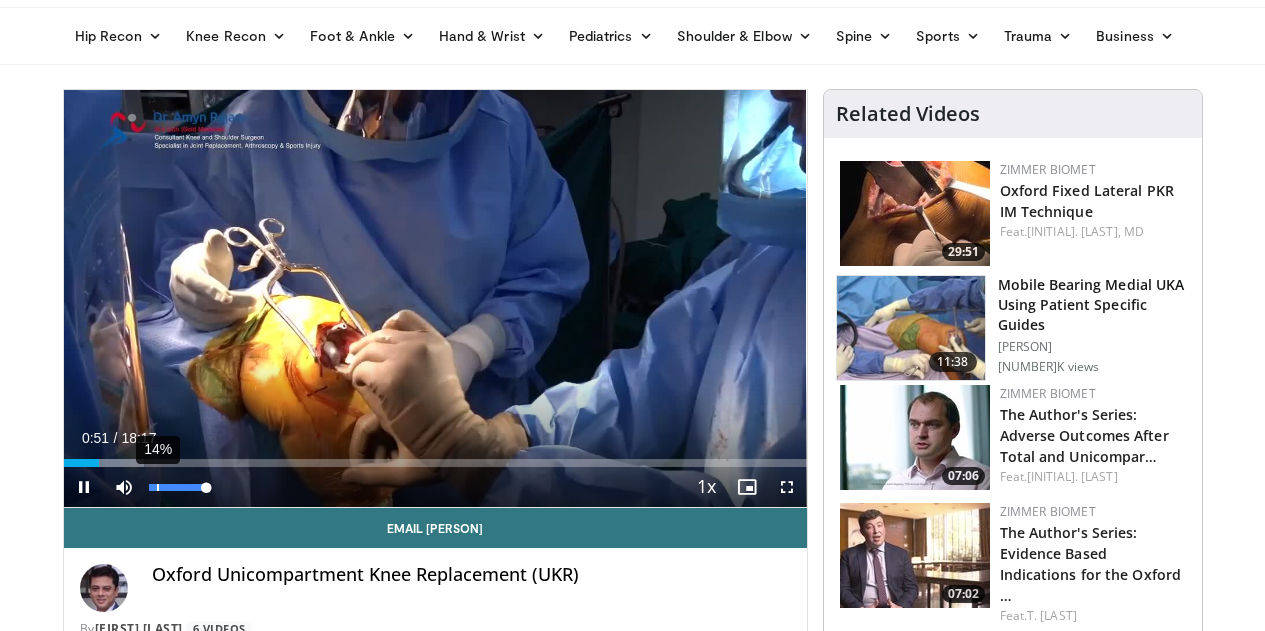 click on "14%" at bounding box center [177, 487] 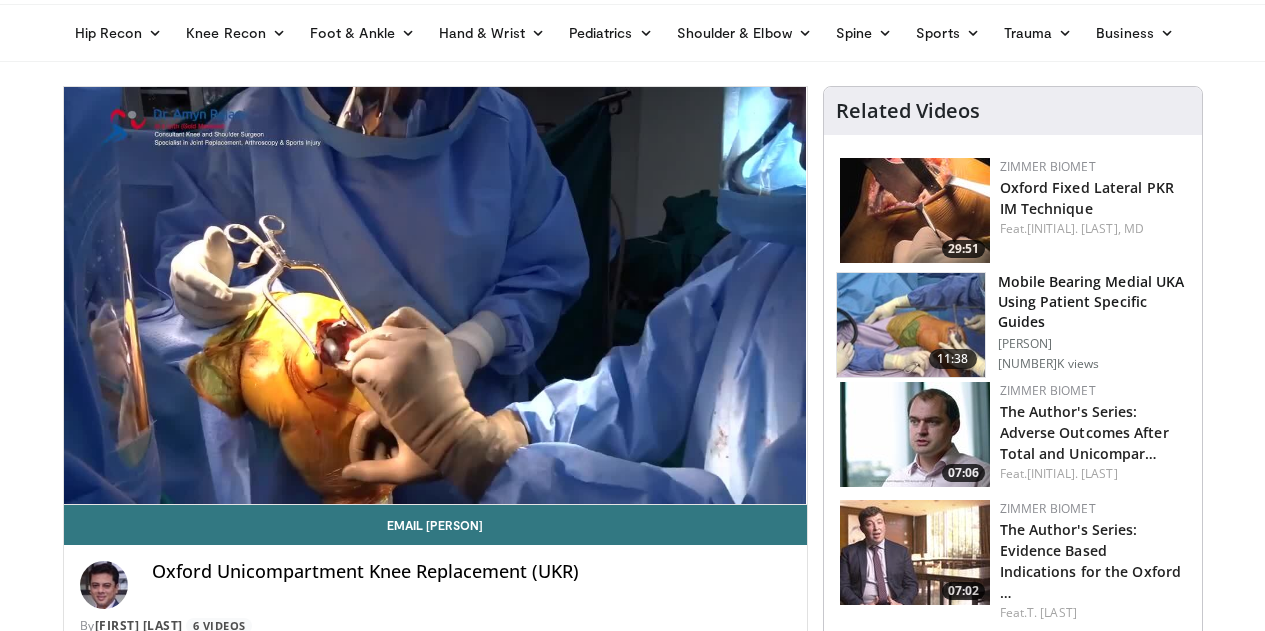 scroll, scrollTop: 65, scrollLeft: 0, axis: vertical 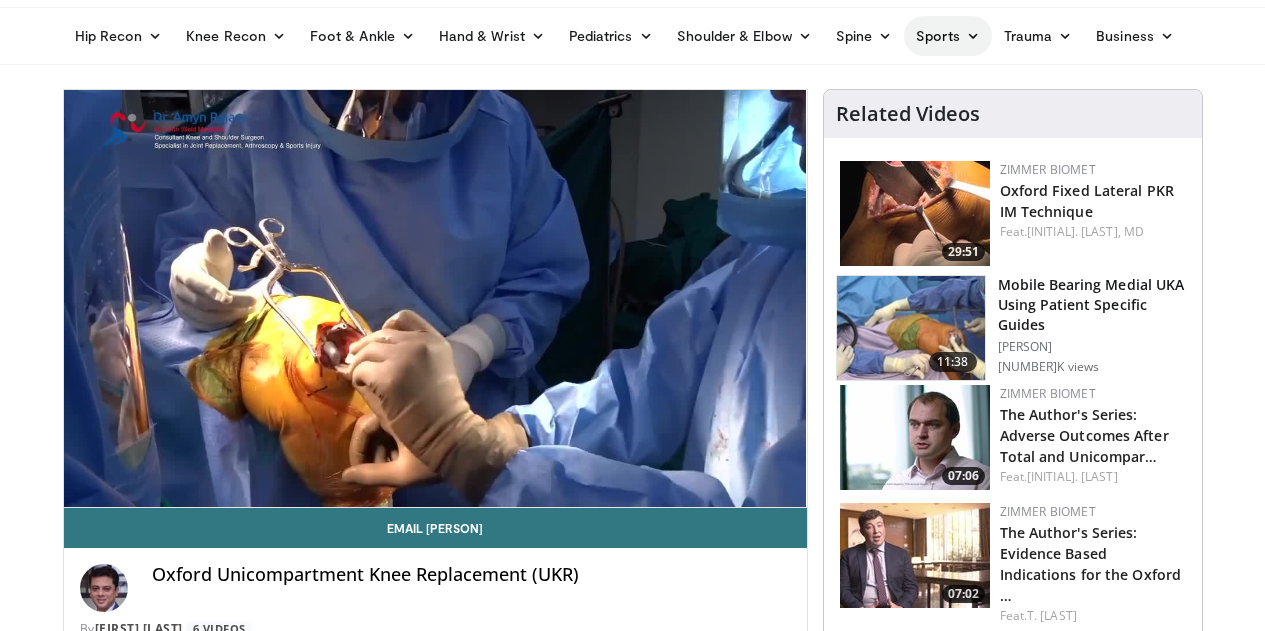 click at bounding box center [973, 36] 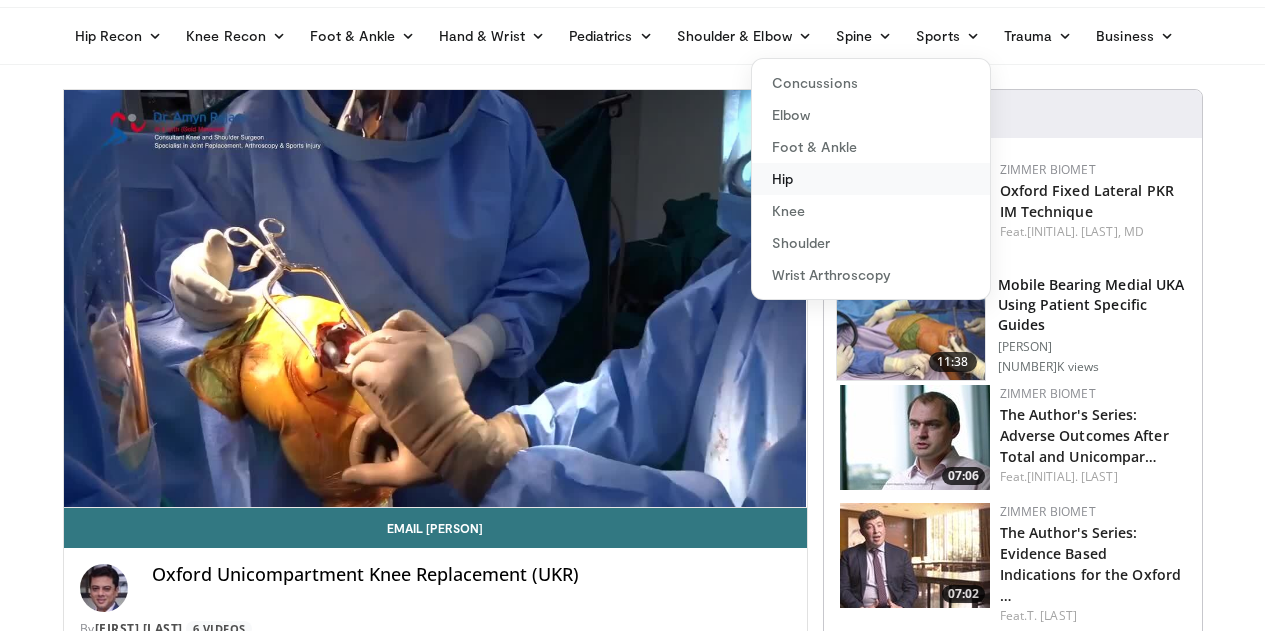 click on "Hip" at bounding box center [871, 179] 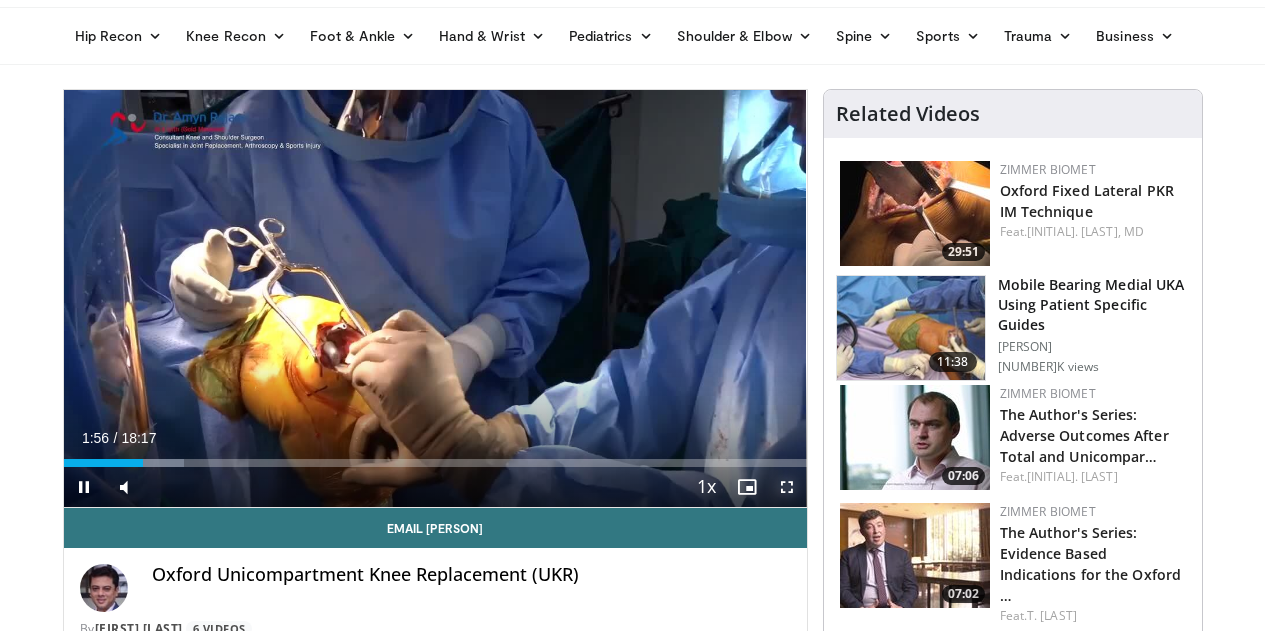 click at bounding box center [787, 487] 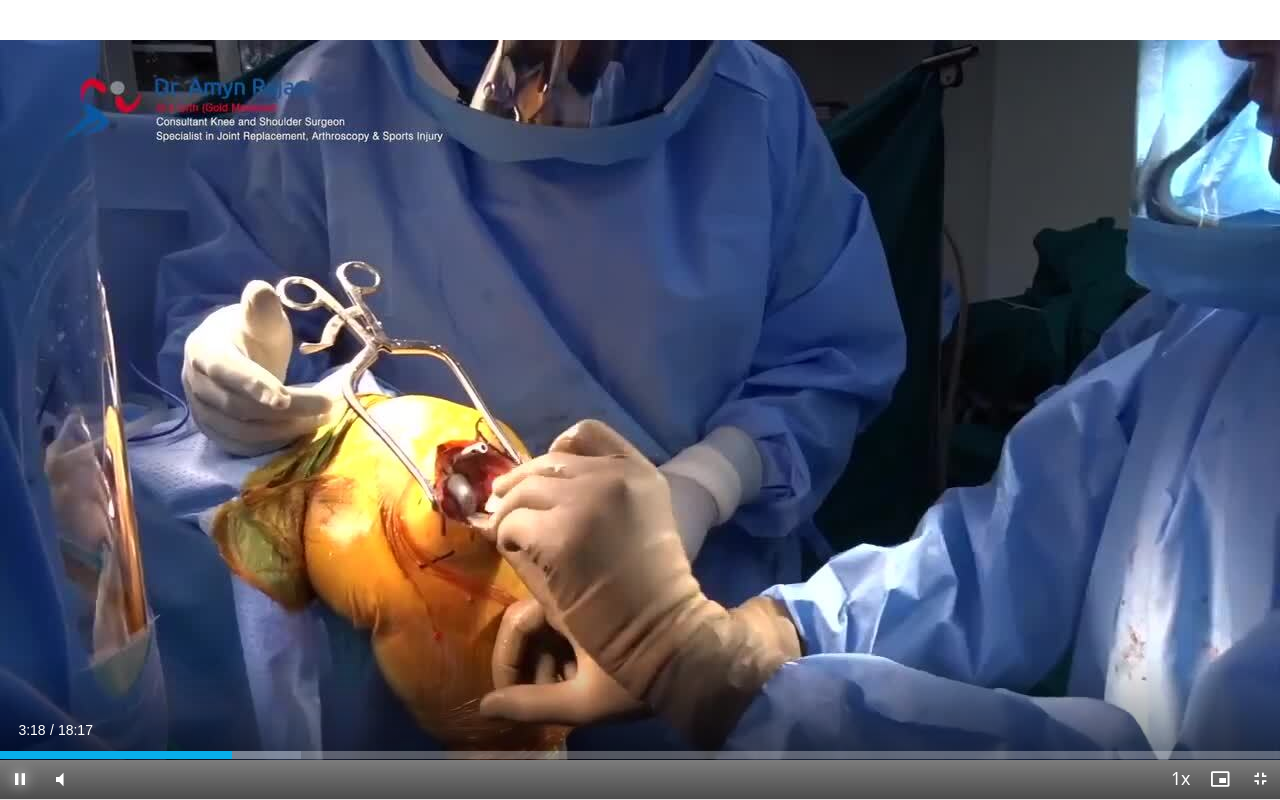 click at bounding box center [20, 779] 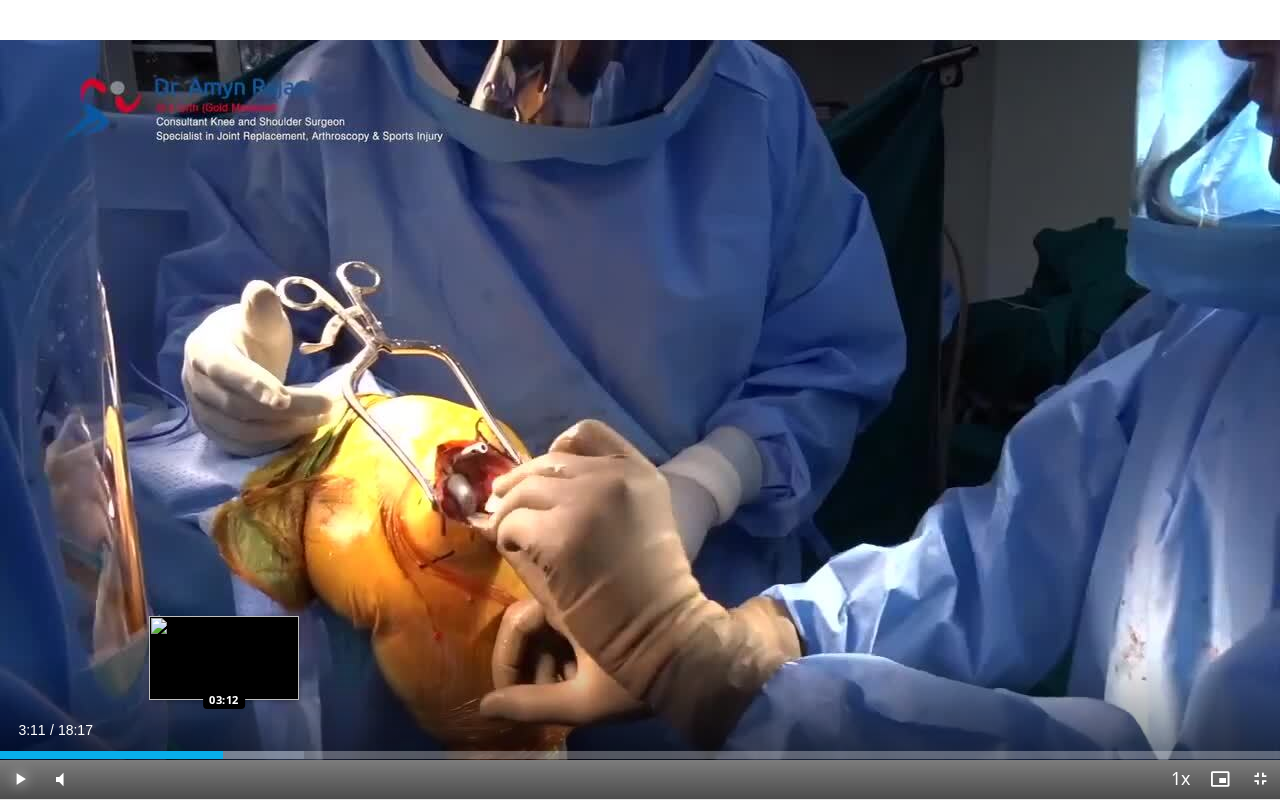 click on "Loaded :  23.72% 03:11 03:12" at bounding box center (640, 755) 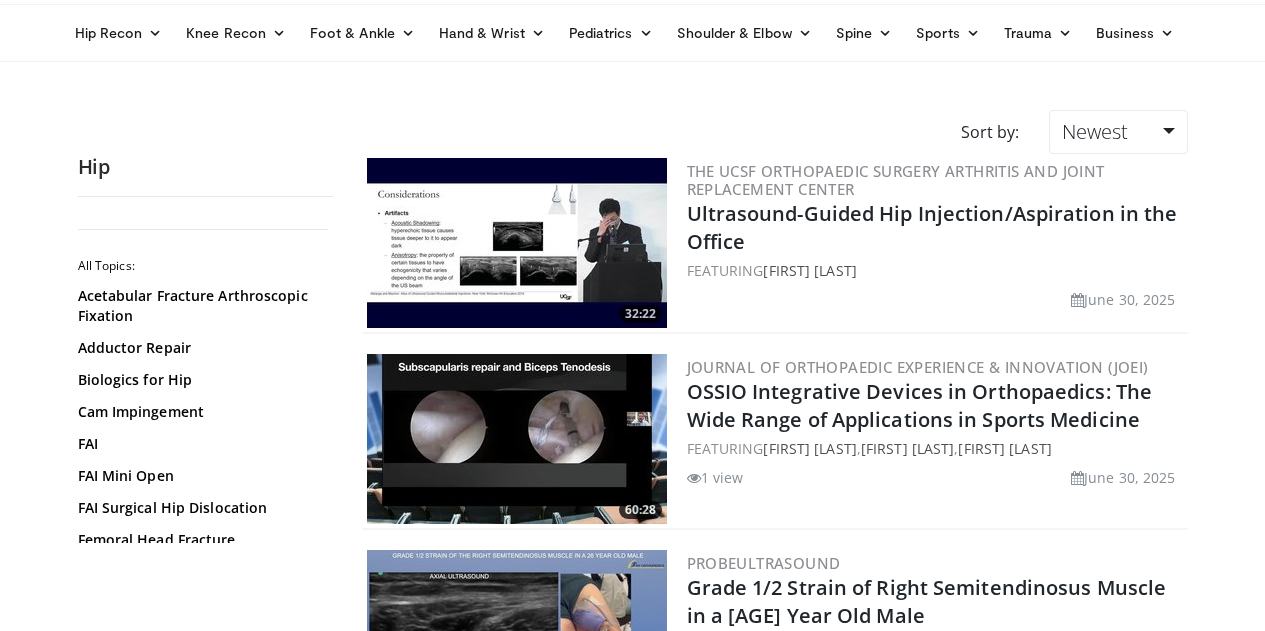 scroll, scrollTop: 0, scrollLeft: 0, axis: both 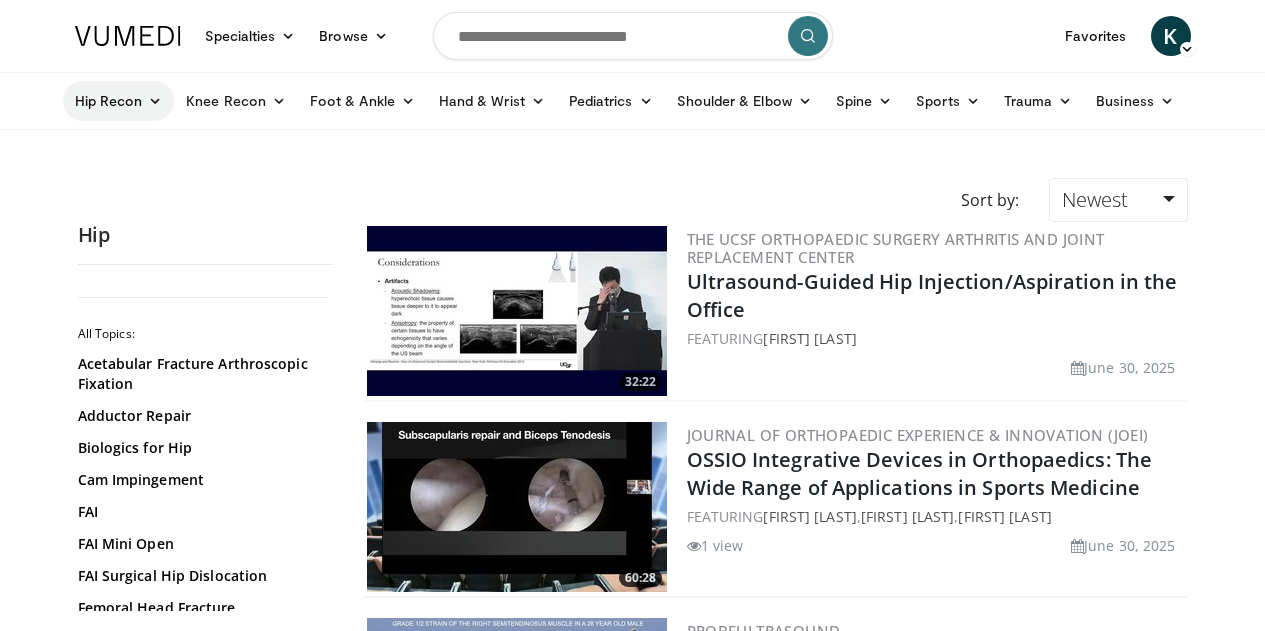 click at bounding box center (155, 101) 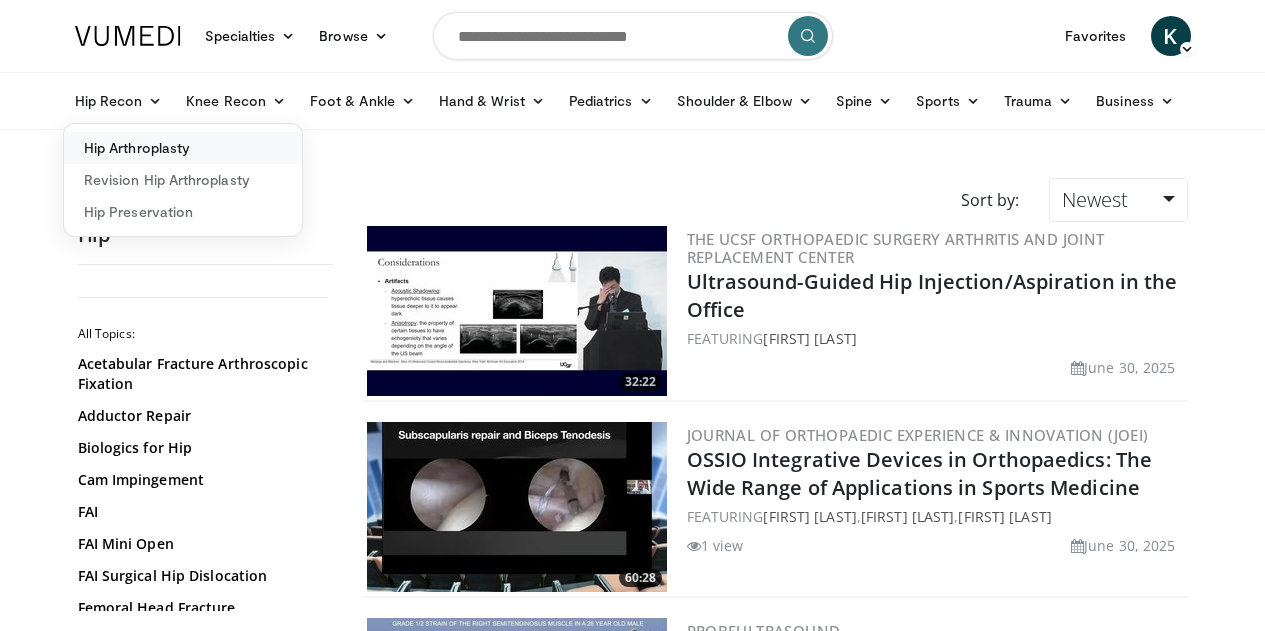 click on "Hip Arthroplasty" at bounding box center (183, 148) 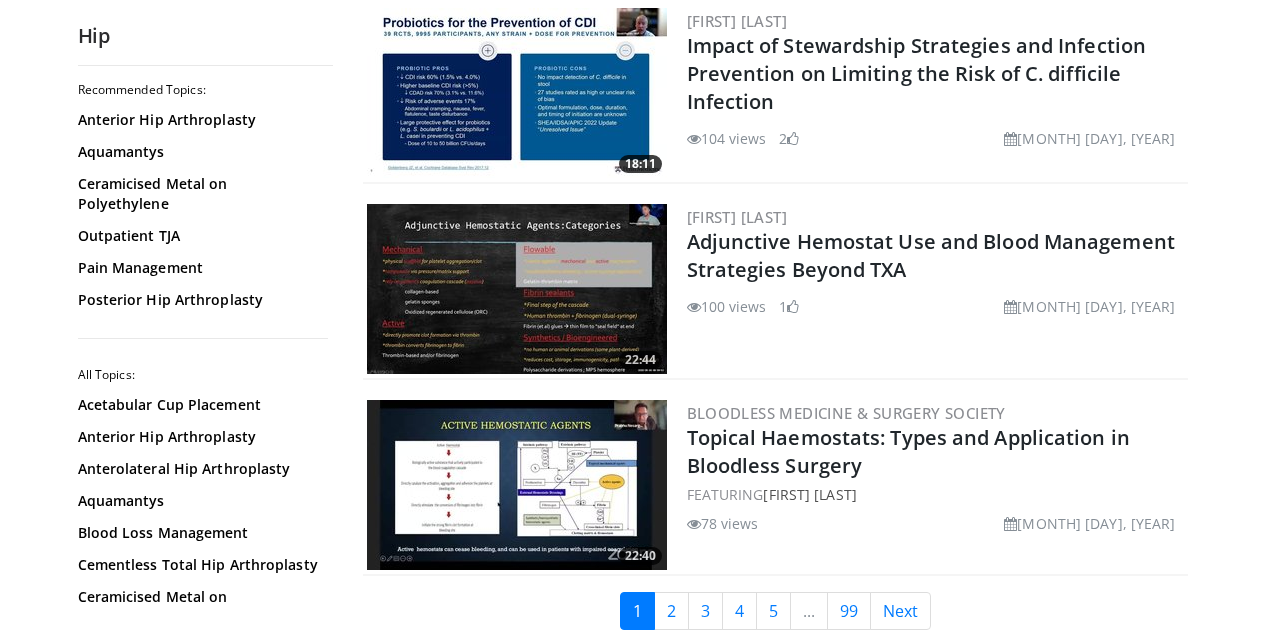 scroll, scrollTop: 4576, scrollLeft: 0, axis: vertical 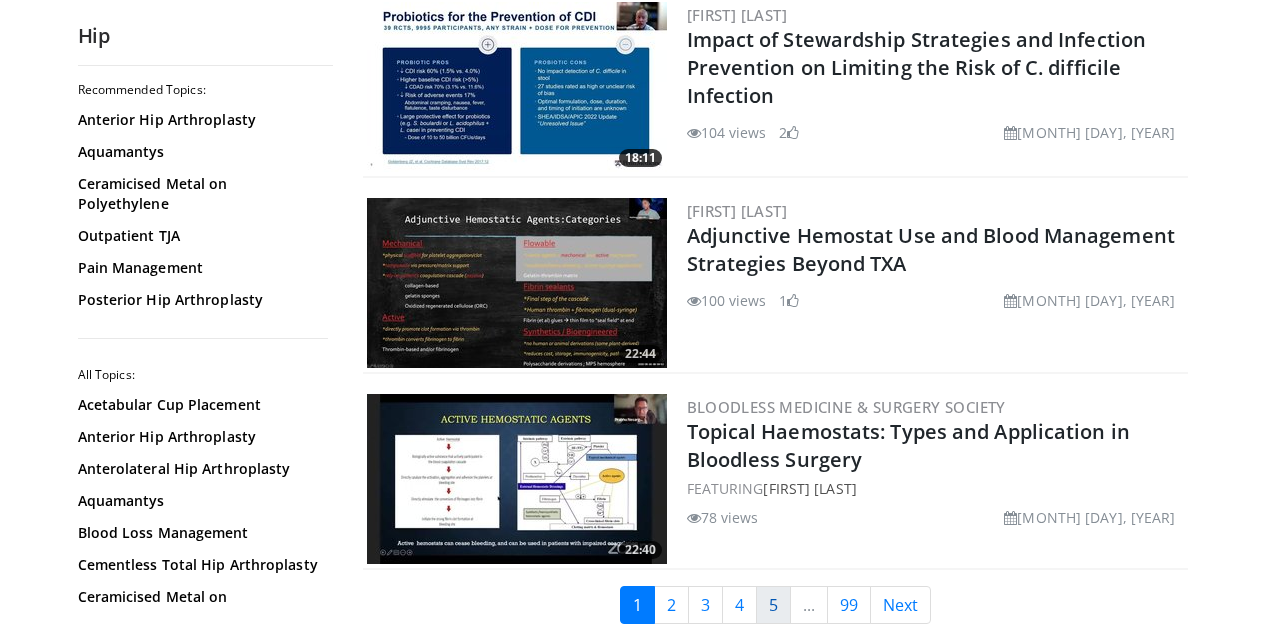 click on "5" at bounding box center (773, 605) 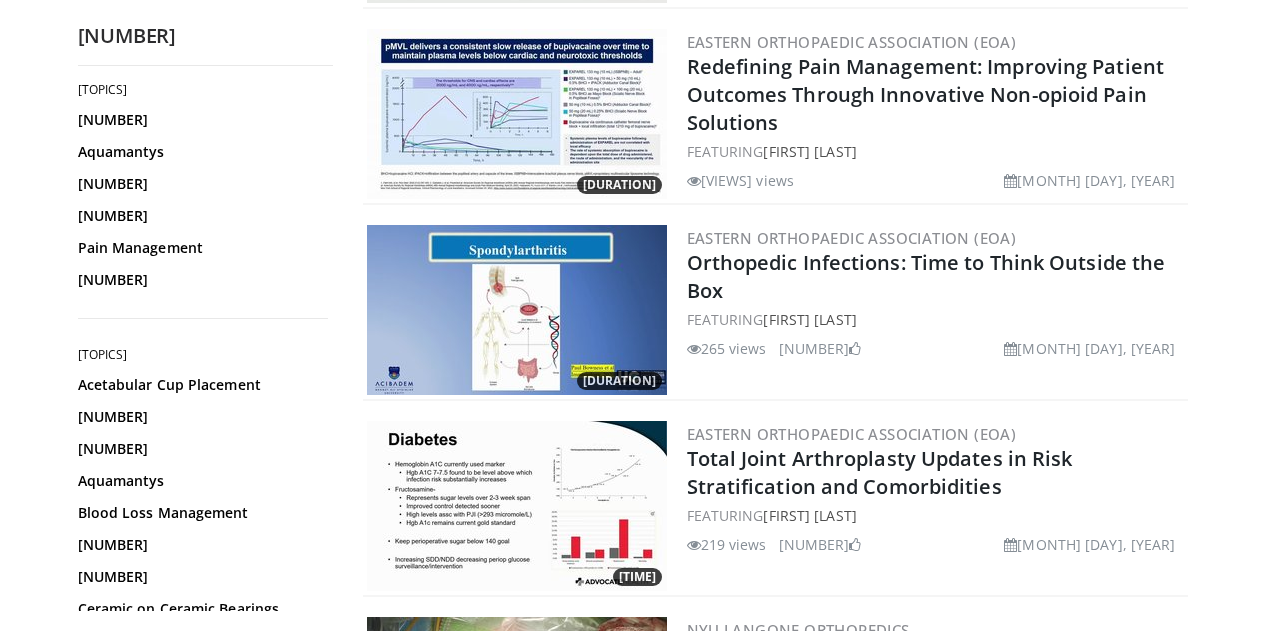 scroll, scrollTop: 1372, scrollLeft: 0, axis: vertical 